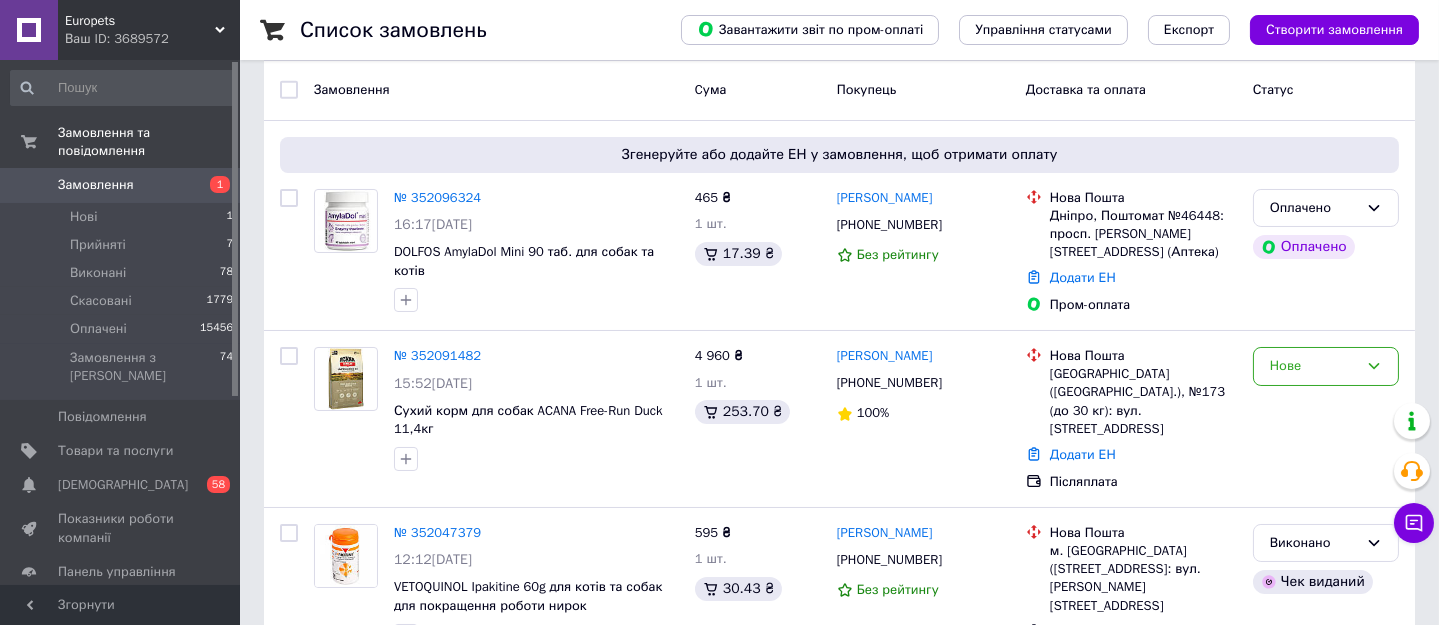 scroll, scrollTop: 181, scrollLeft: 0, axis: vertical 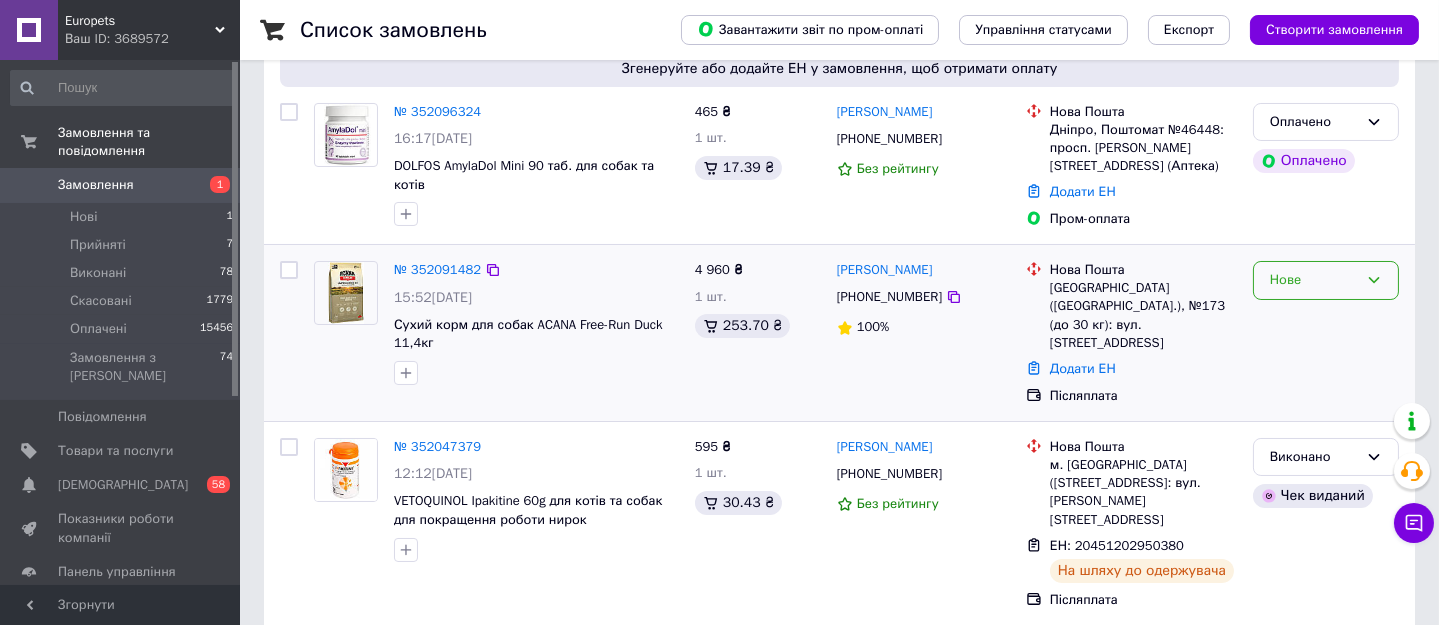 click on "Нове" at bounding box center [1314, 280] 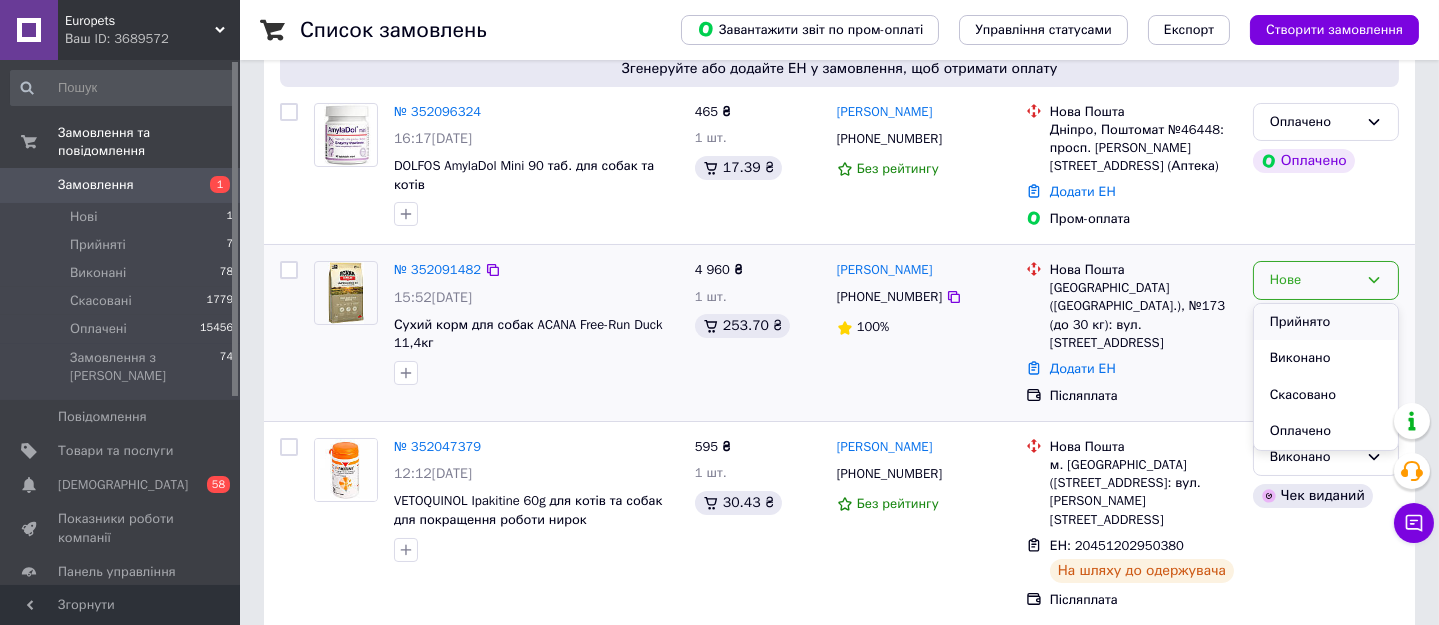 click on "Прийнято" at bounding box center [1326, 322] 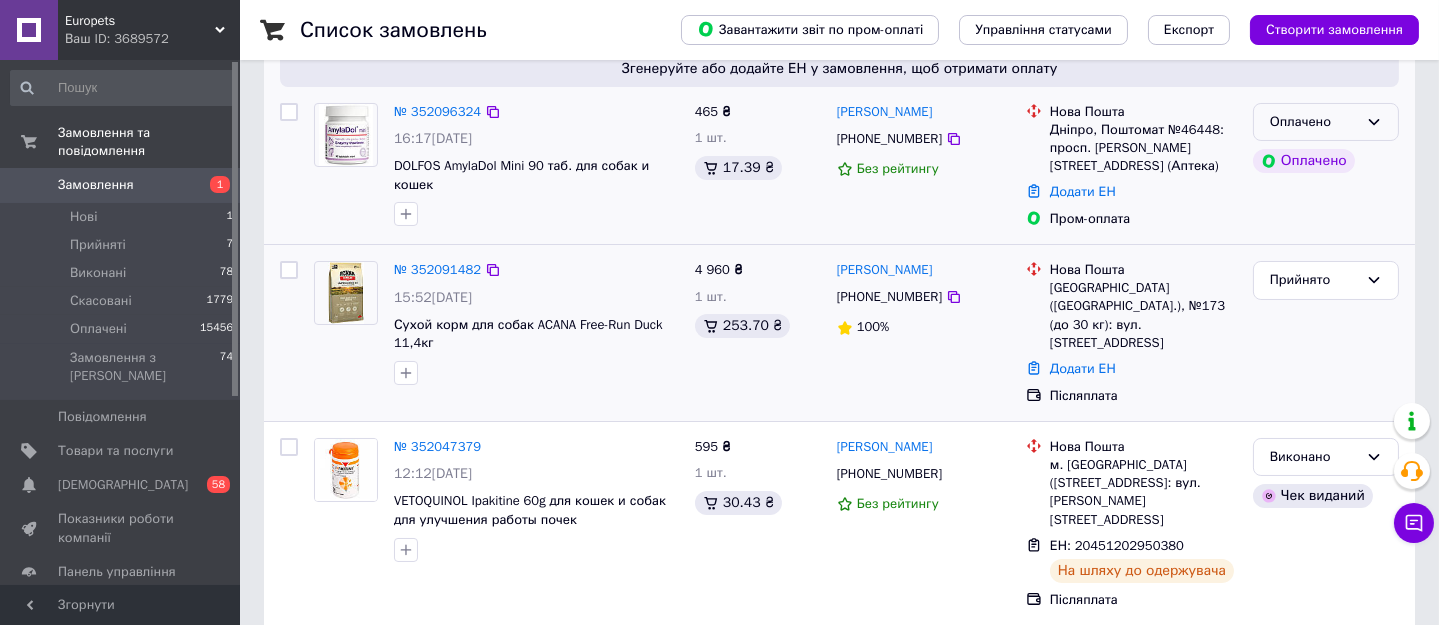 click 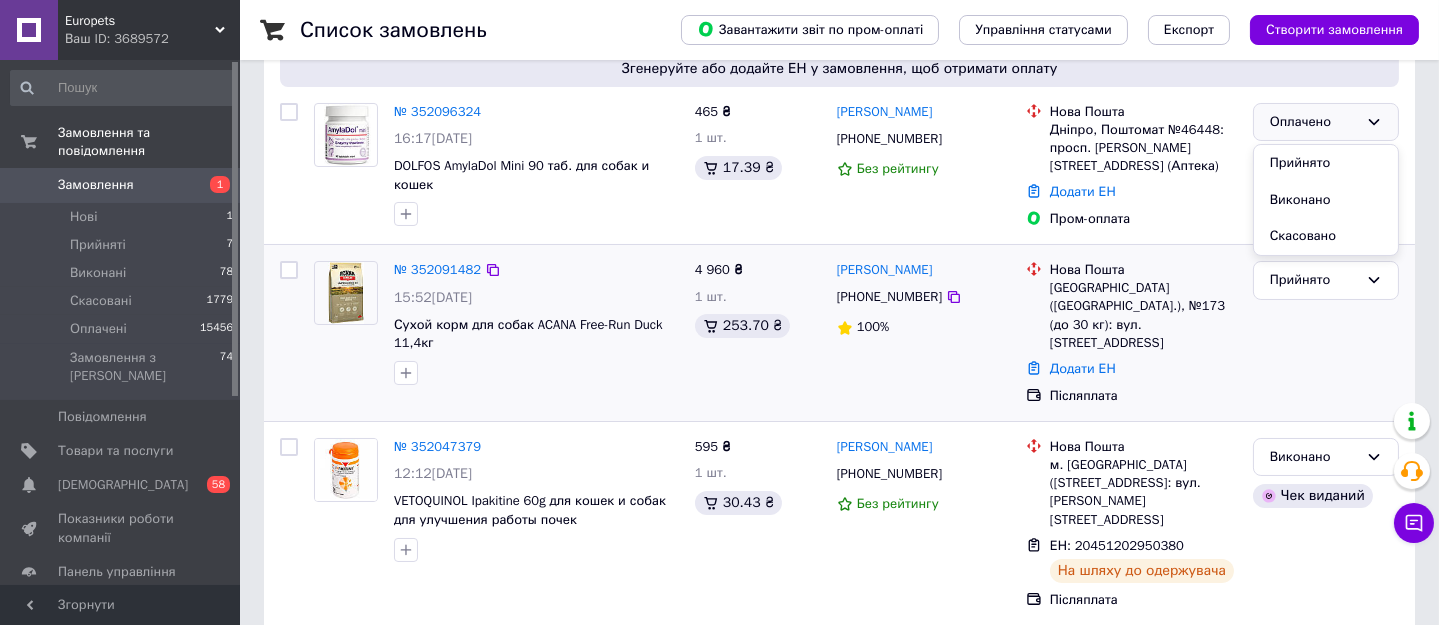 drag, startPoint x: 1333, startPoint y: 158, endPoint x: 1237, endPoint y: 14, distance: 173.06647 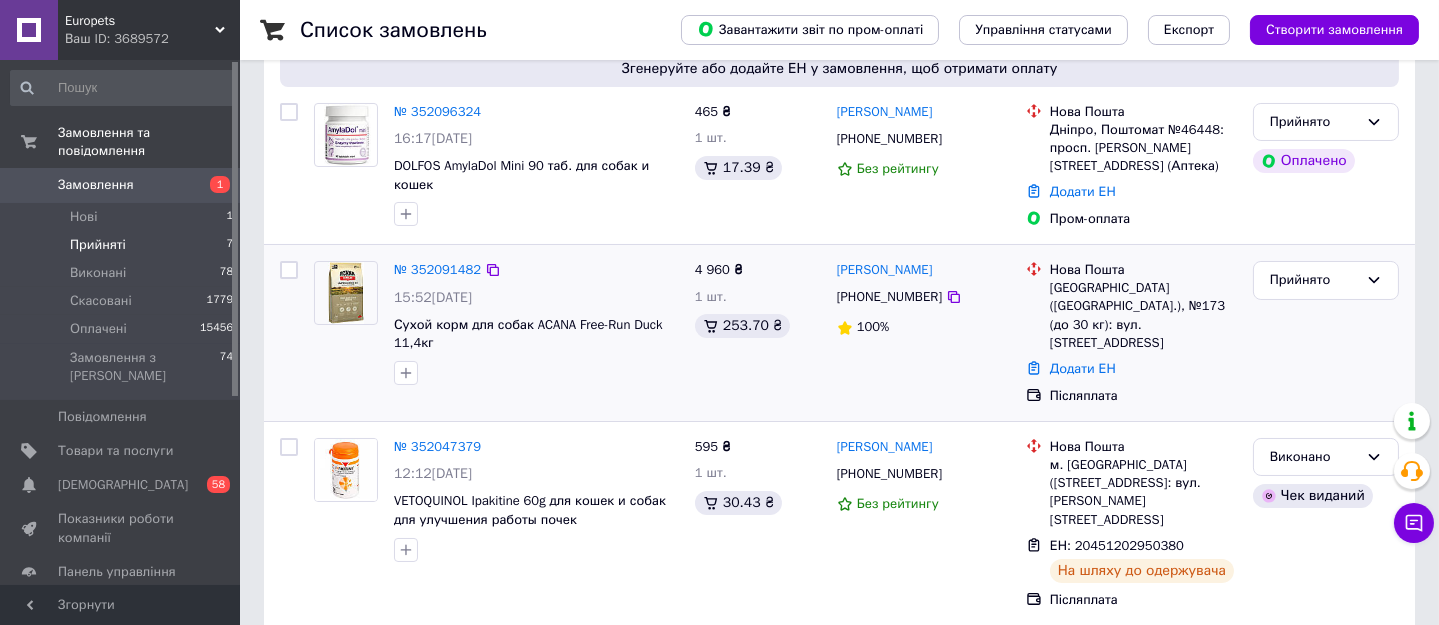 click on "Прийняті 7" at bounding box center (122, 245) 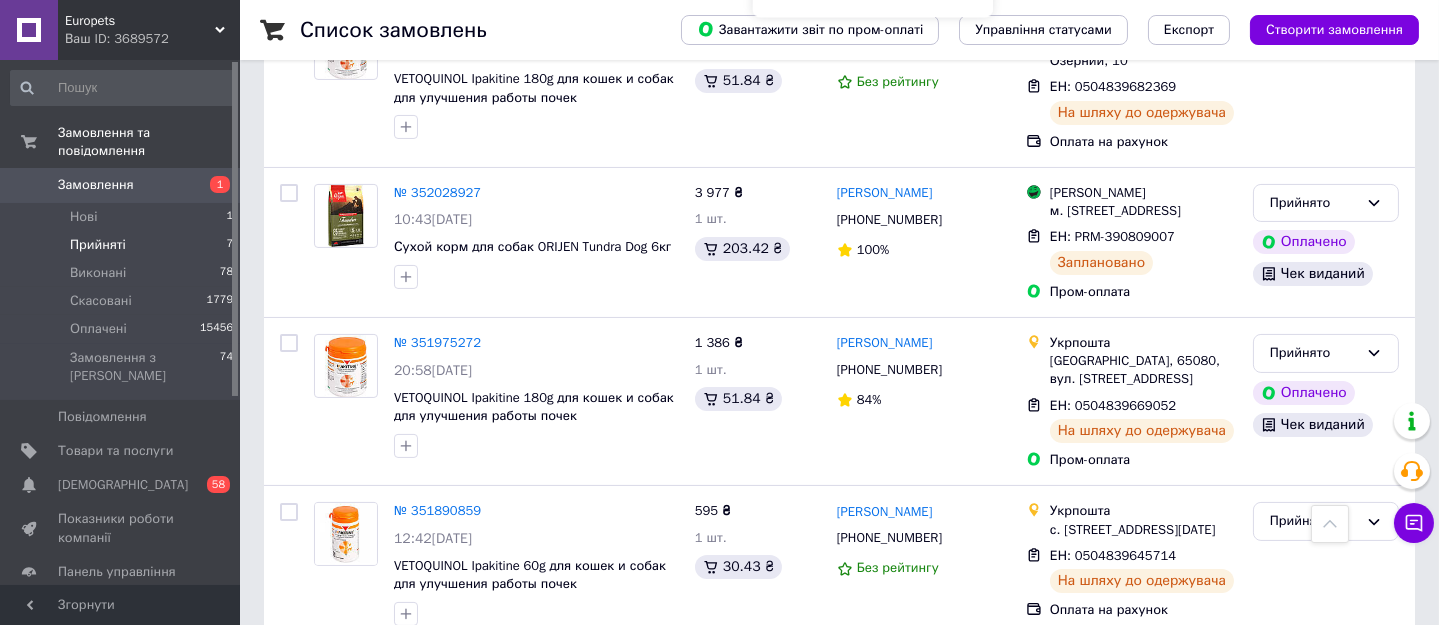 scroll, scrollTop: 905, scrollLeft: 0, axis: vertical 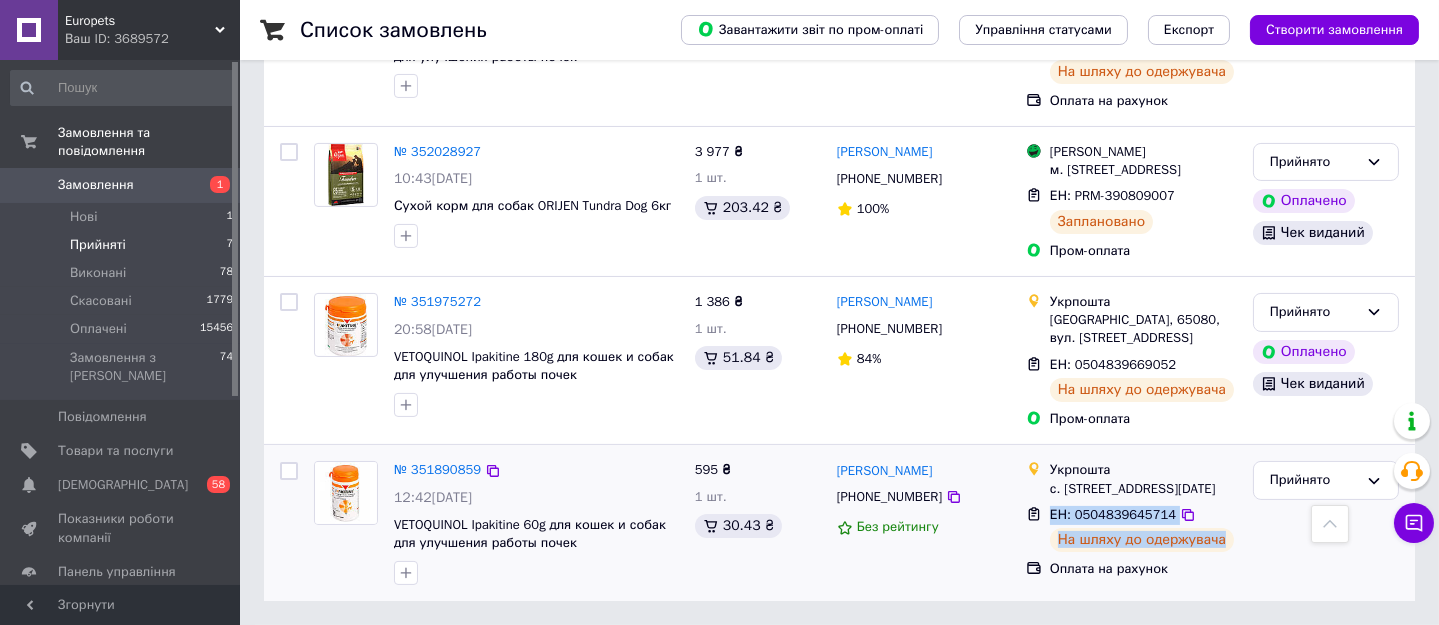 drag, startPoint x: 1232, startPoint y: 550, endPoint x: 1047, endPoint y: 522, distance: 187.10692 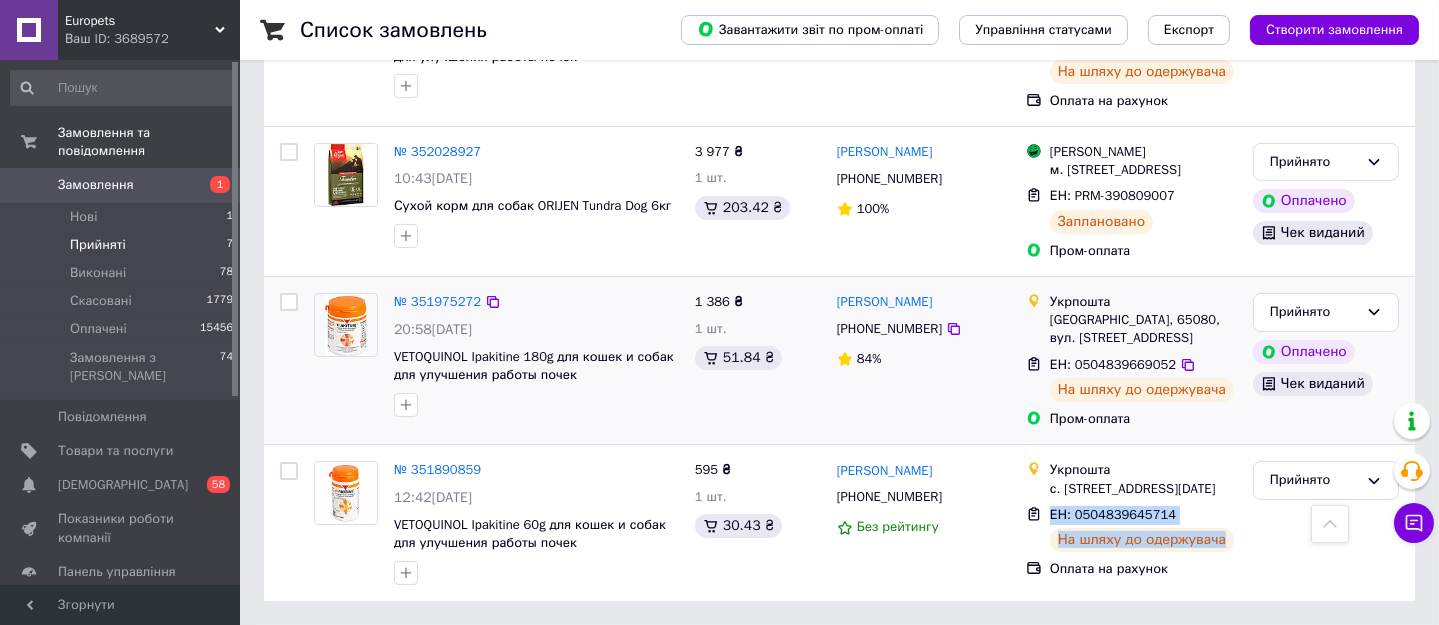 copy on "ЕН: 0504839645714 На шляху до одержувача" 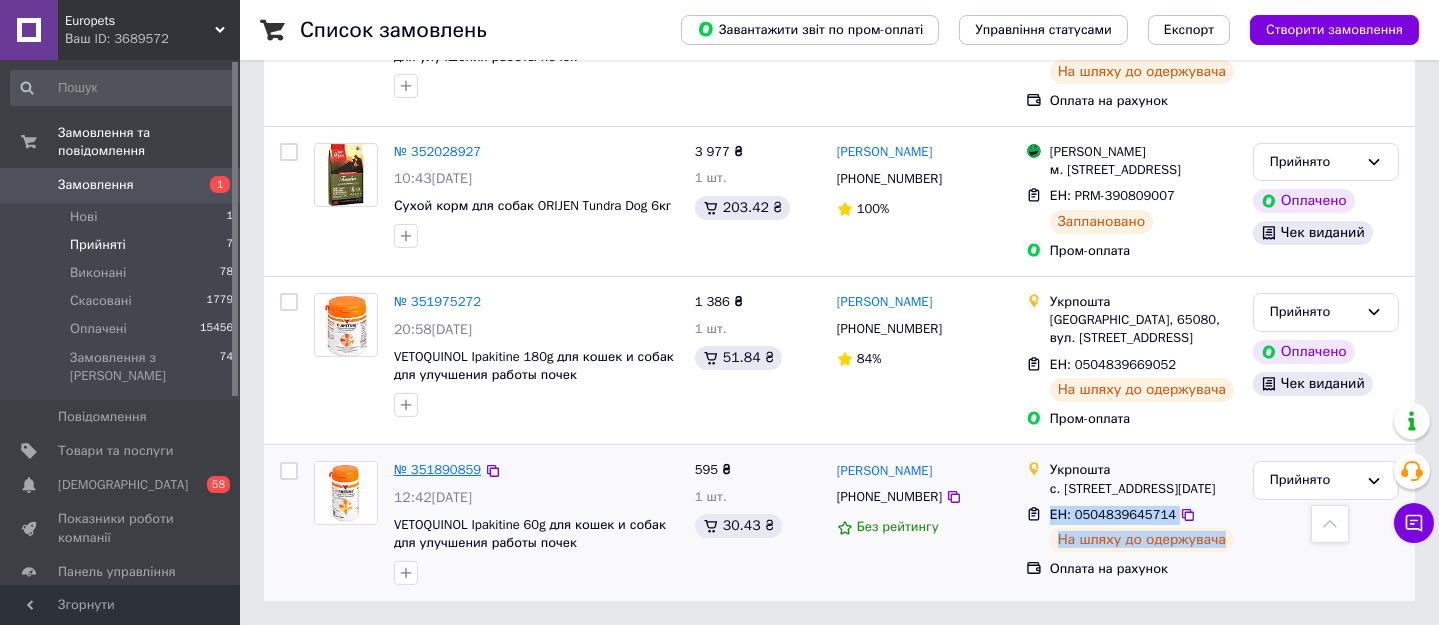 click on "№ 351890859" at bounding box center [437, 469] 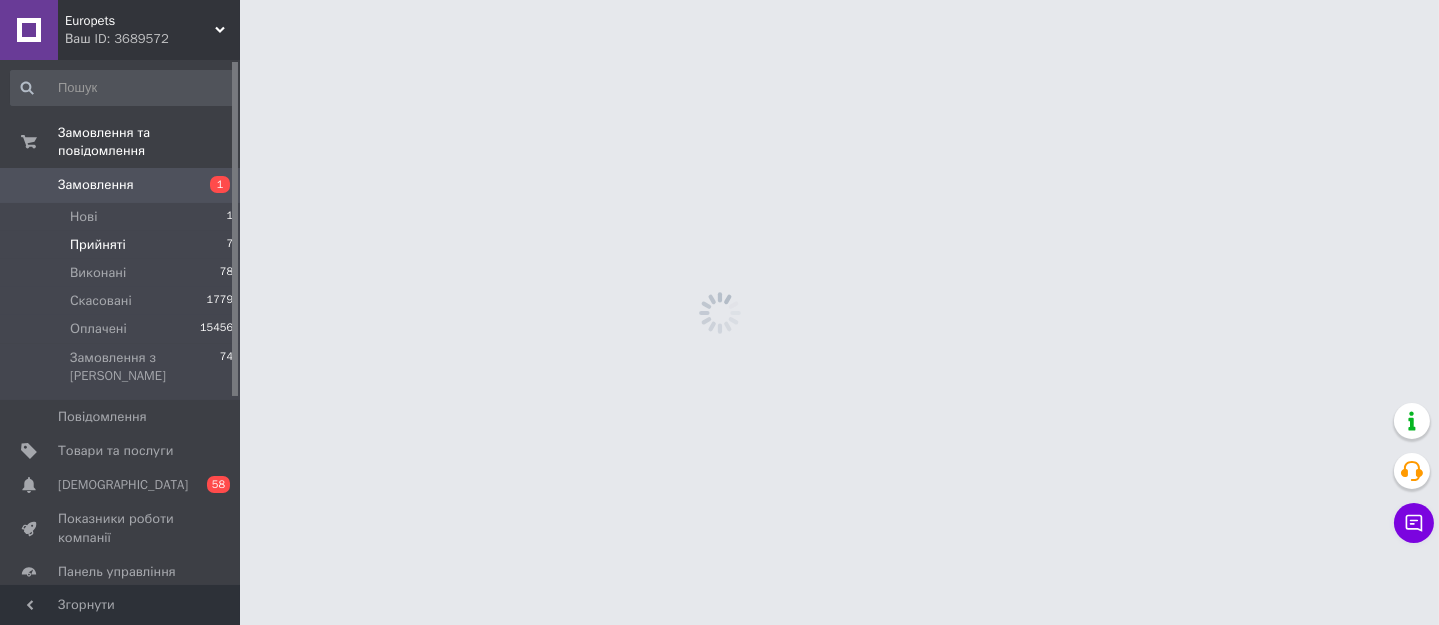 scroll, scrollTop: 0, scrollLeft: 0, axis: both 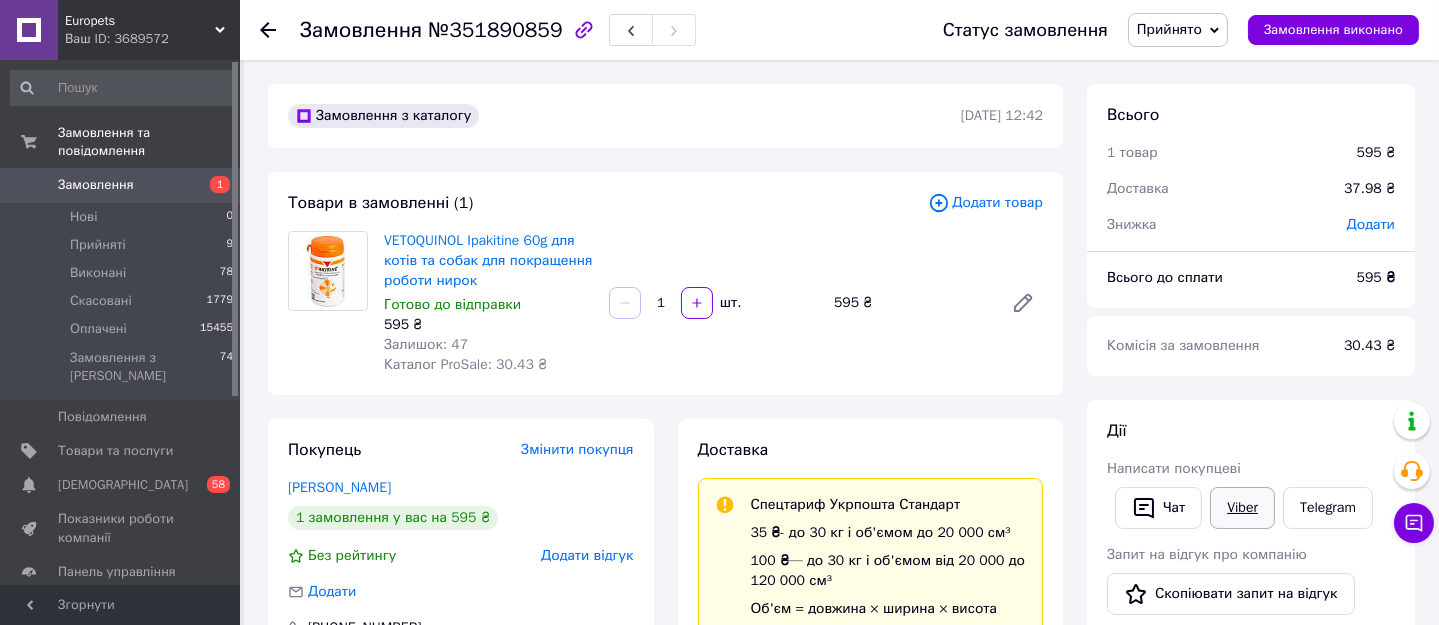 click on "Viber" at bounding box center [1242, 508] 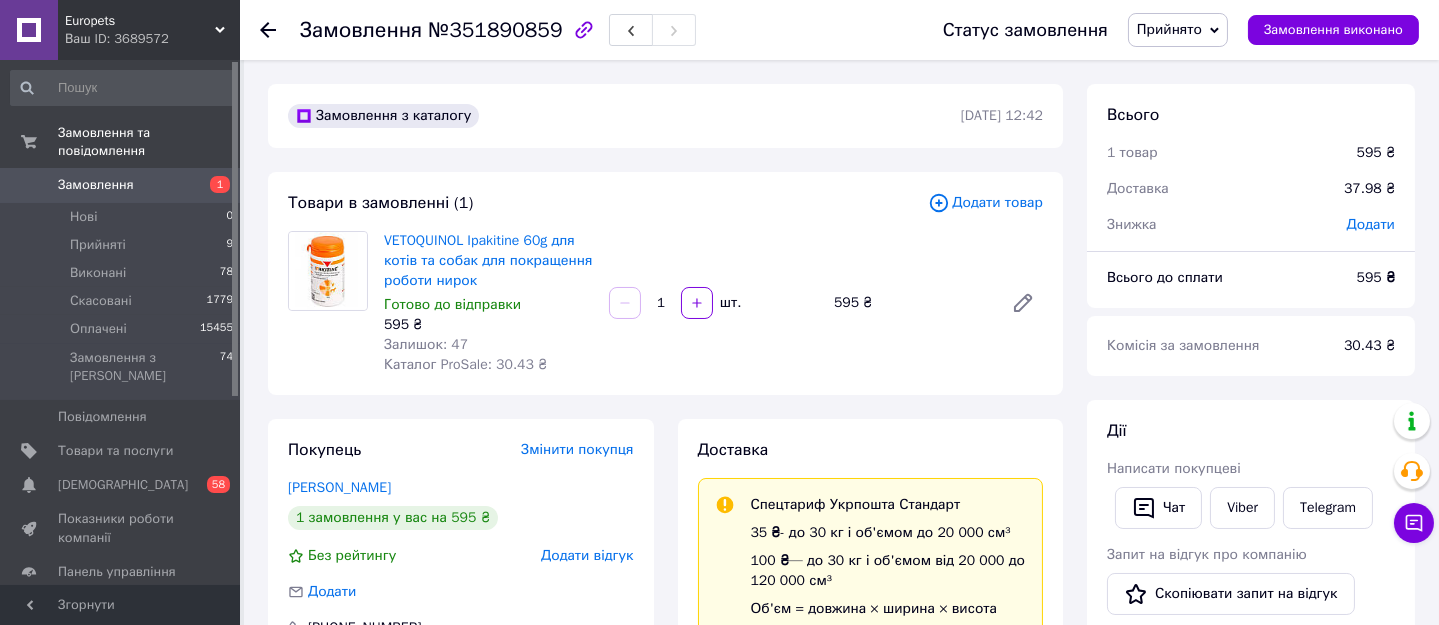 drag, startPoint x: 1172, startPoint y: 29, endPoint x: 1169, endPoint y: 50, distance: 21.213203 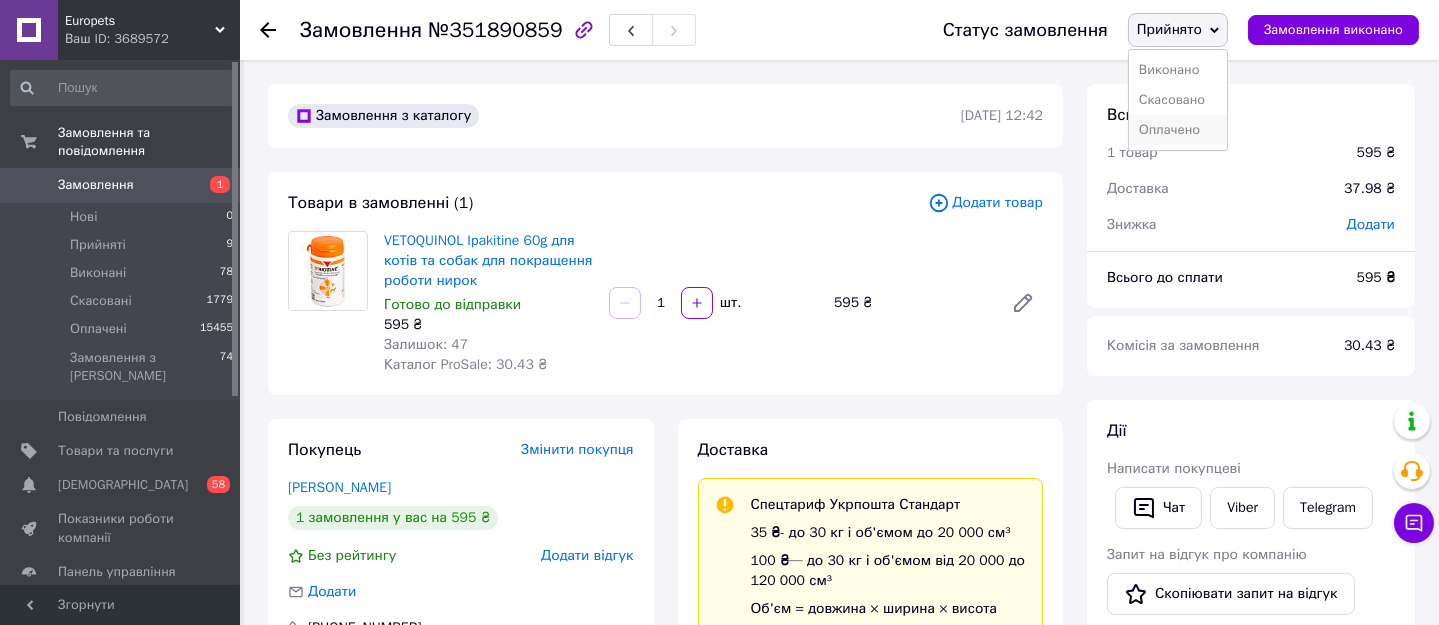 click on "Оплачено" at bounding box center (1178, 130) 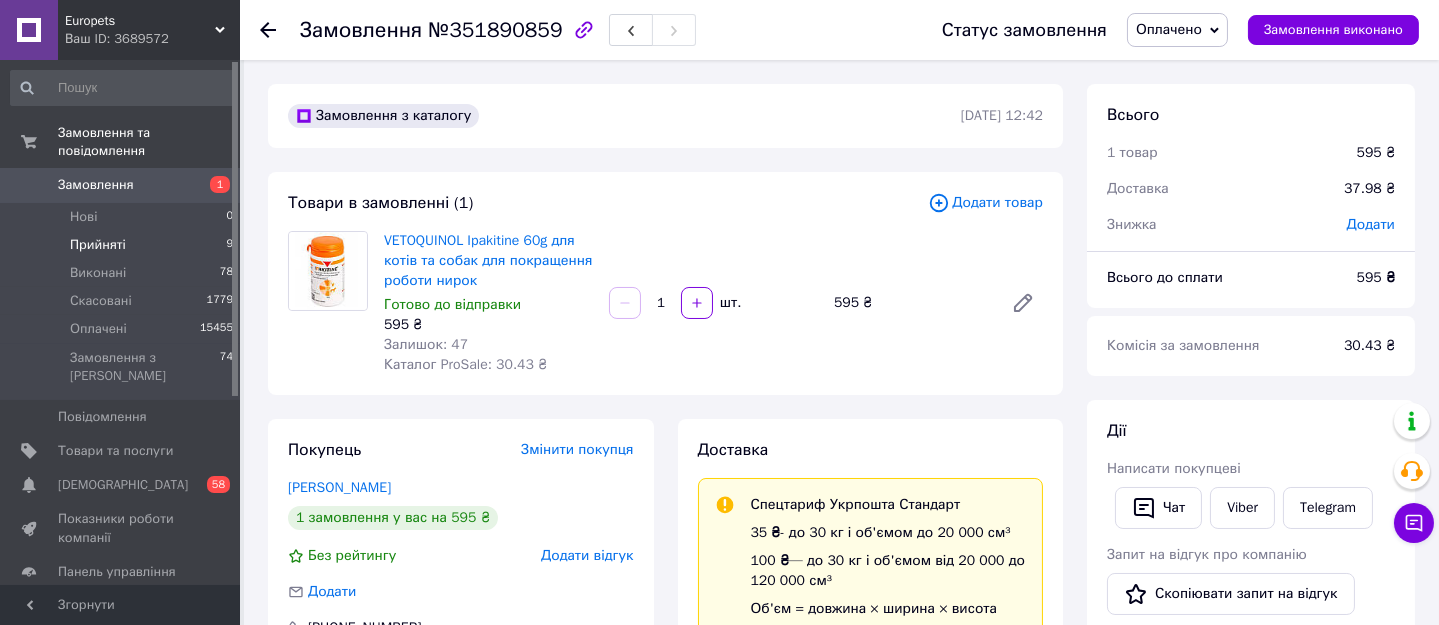 click on "Прийняті 9" at bounding box center (122, 245) 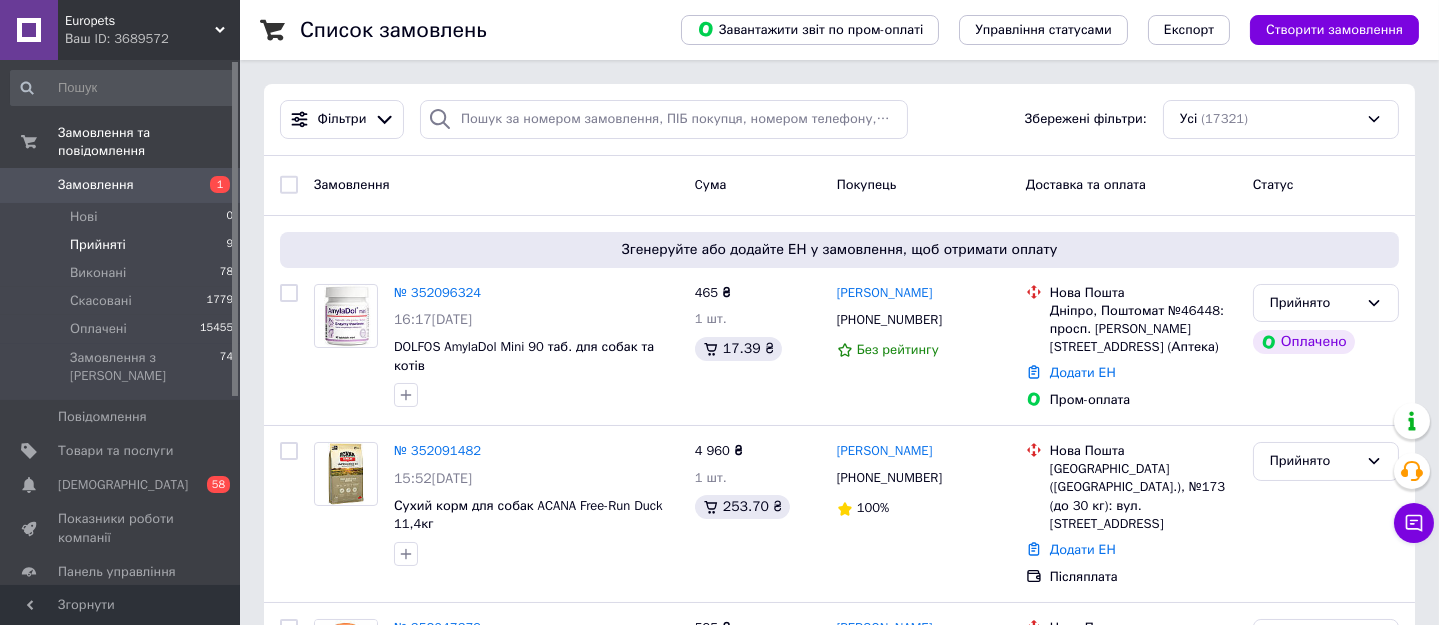 click on "Прийняті" at bounding box center (98, 245) 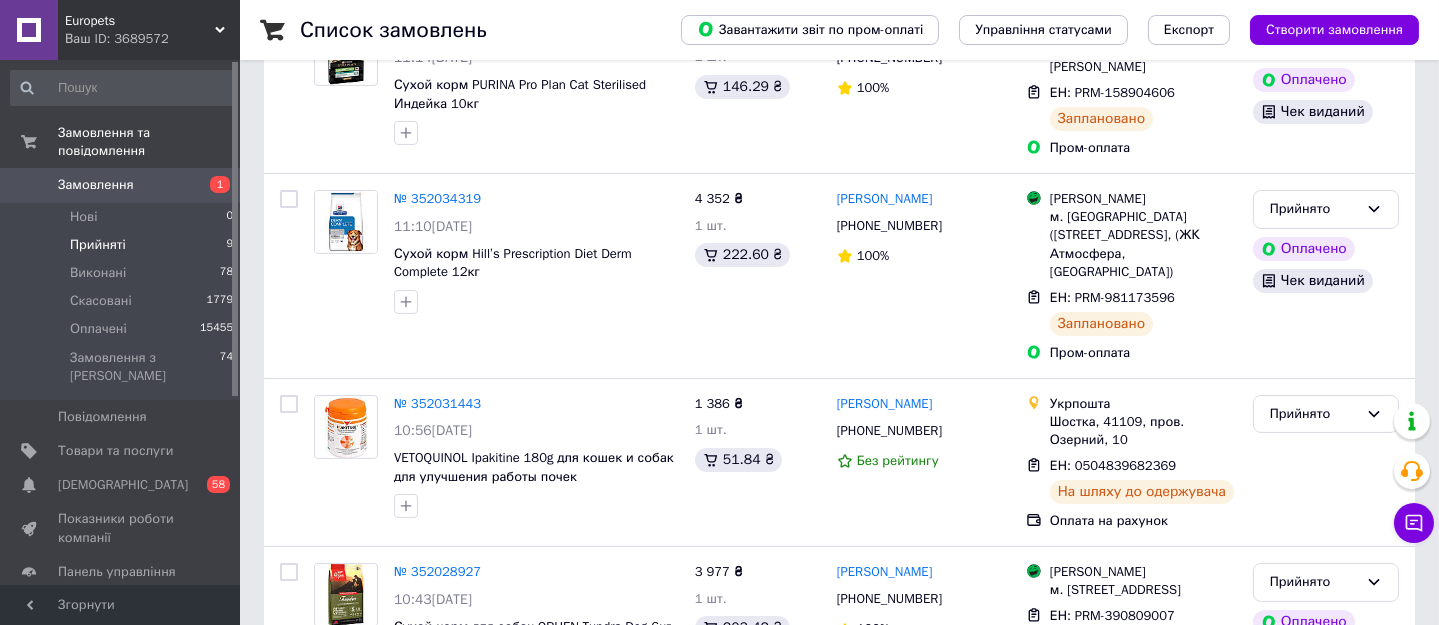 scroll, scrollTop: 1272, scrollLeft: 0, axis: vertical 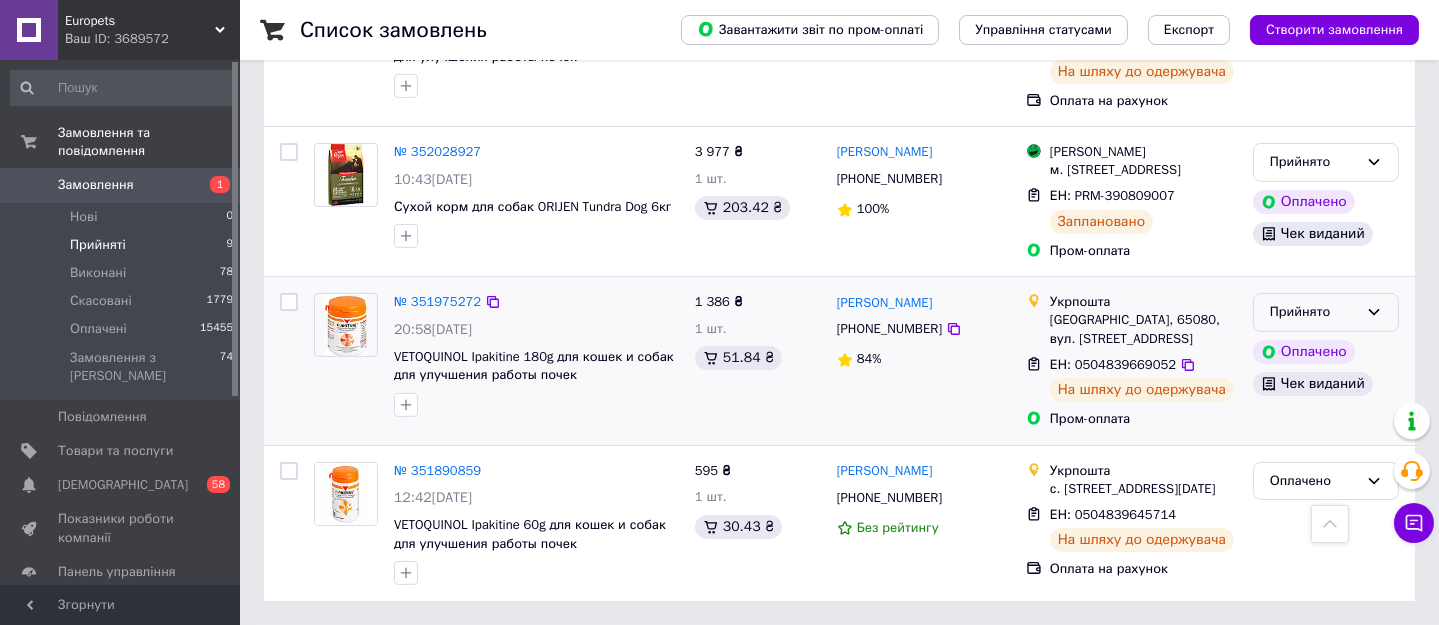 click on "Прийнято" at bounding box center [1314, 312] 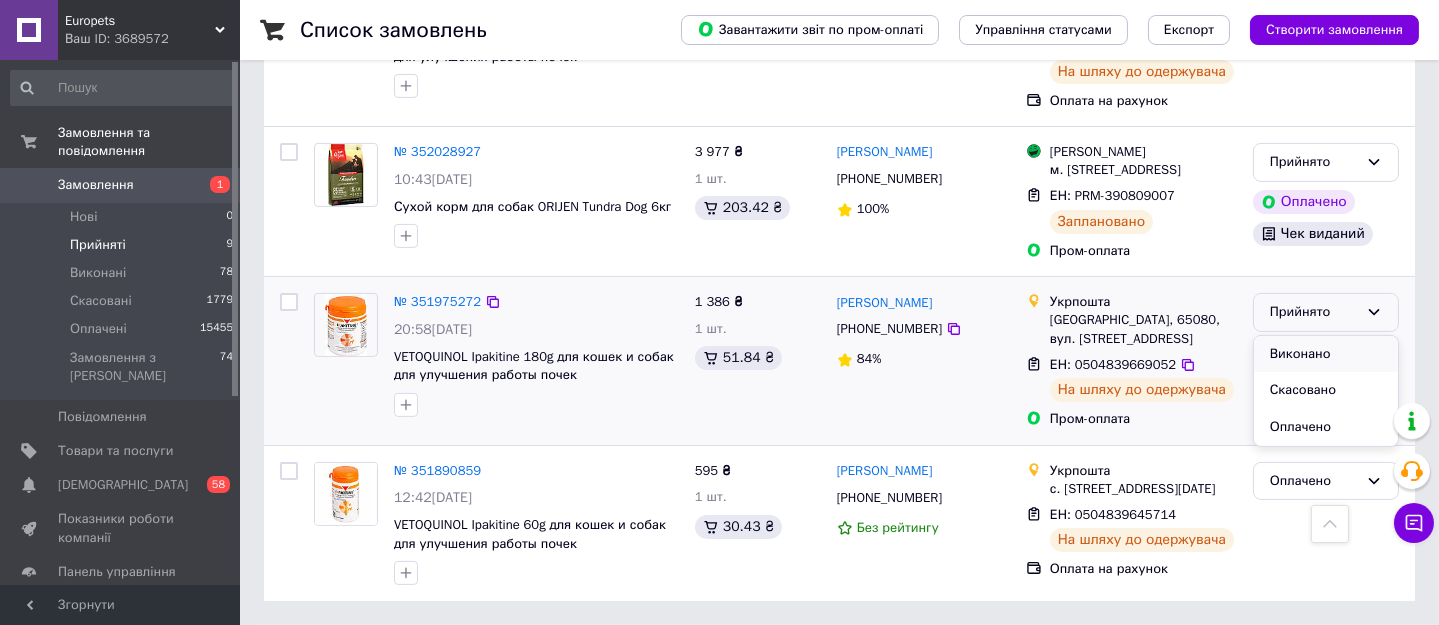 click on "Виконано" at bounding box center [1326, 354] 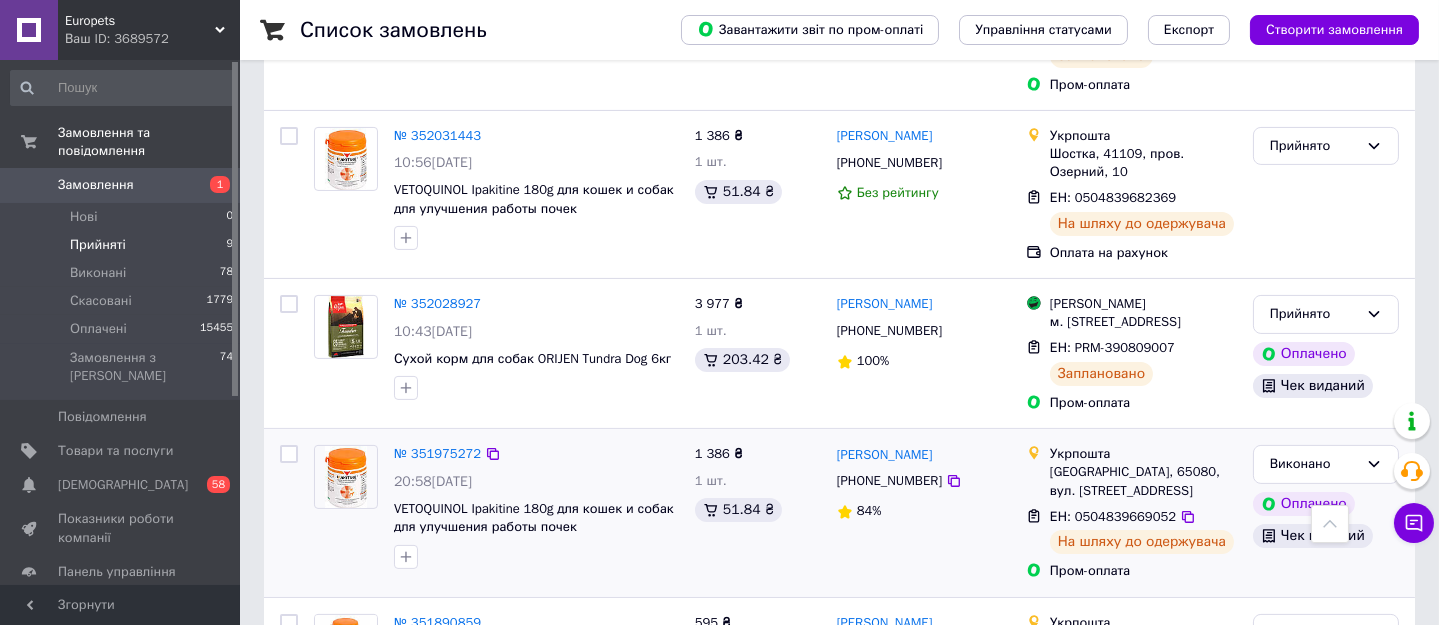 scroll, scrollTop: 1090, scrollLeft: 0, axis: vertical 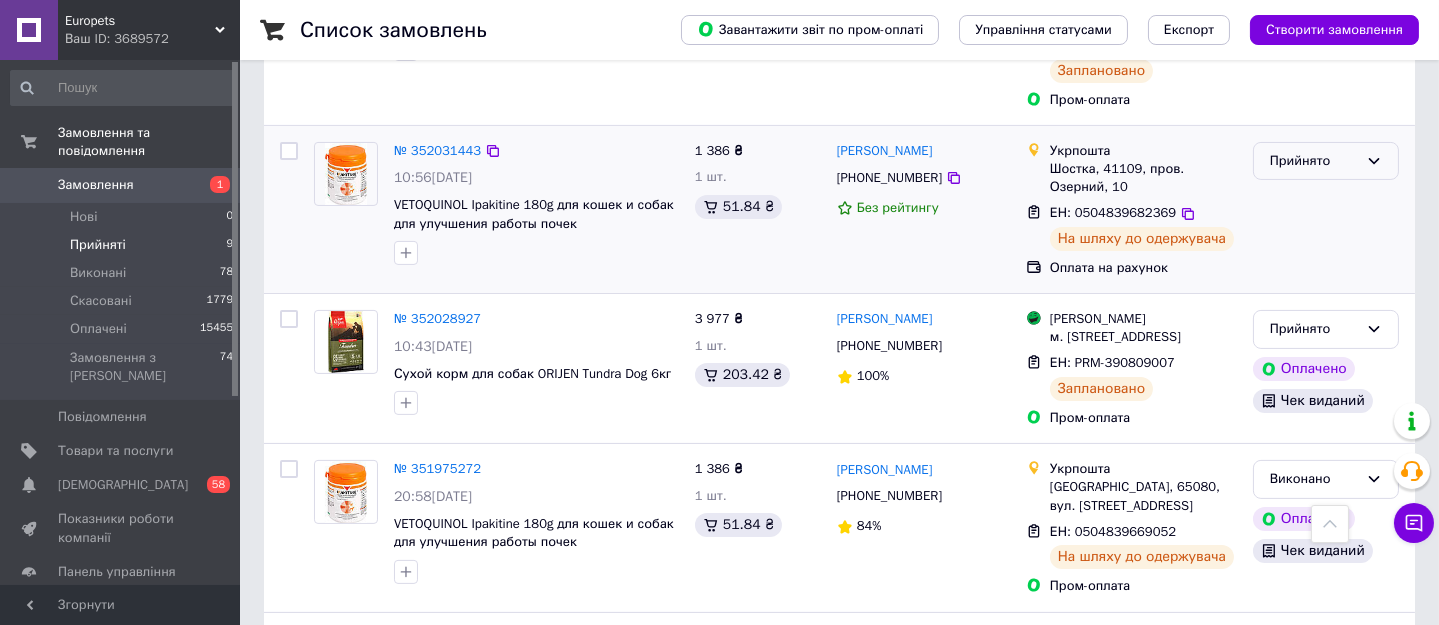 click on "Прийнято" at bounding box center [1326, 161] 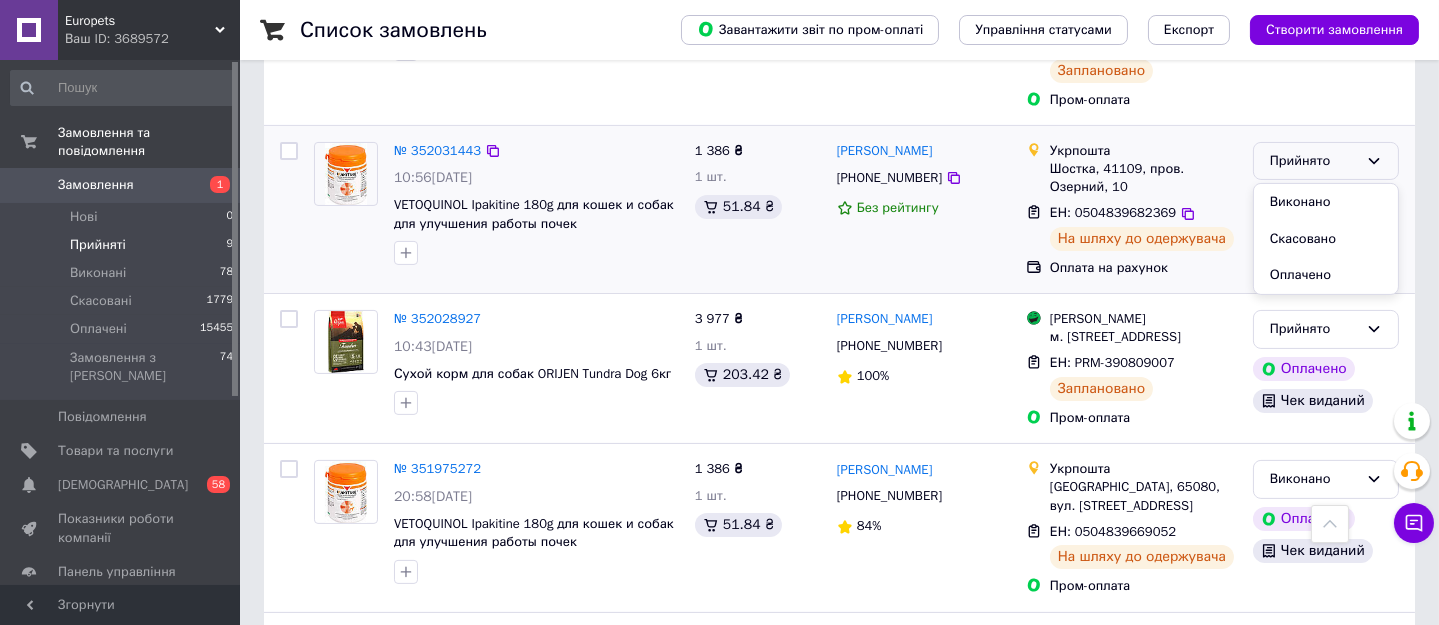 click on "Виконано" at bounding box center (1326, 202) 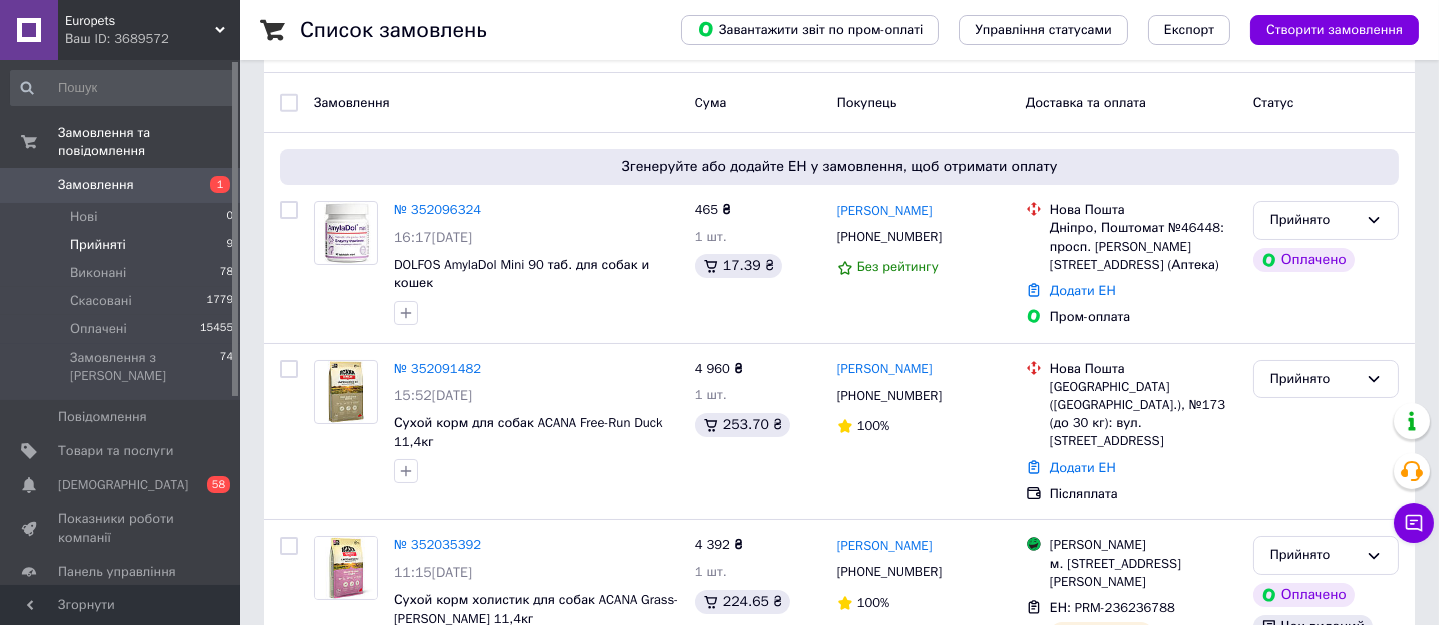 scroll, scrollTop: 0, scrollLeft: 0, axis: both 